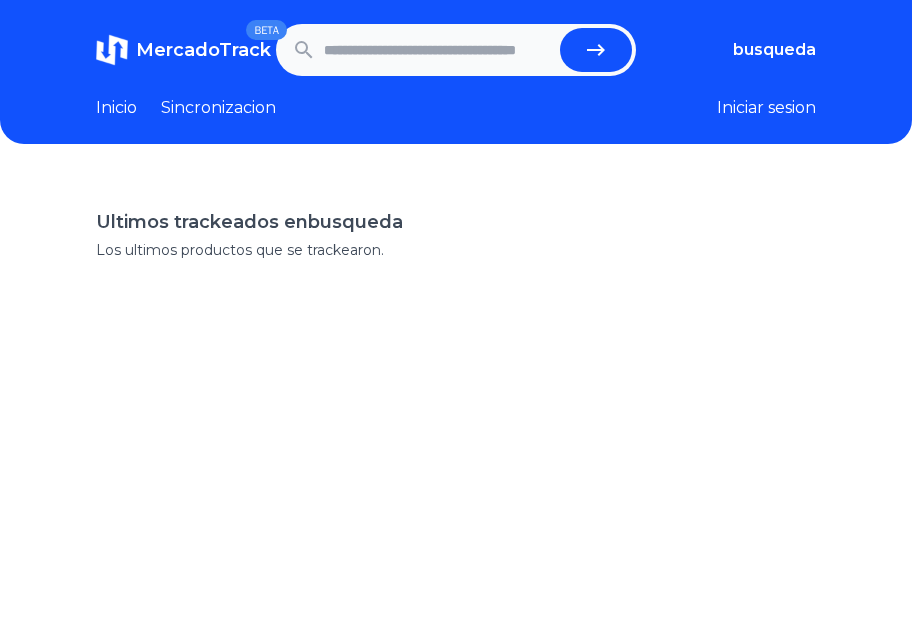 scroll, scrollTop: 0, scrollLeft: 0, axis: both 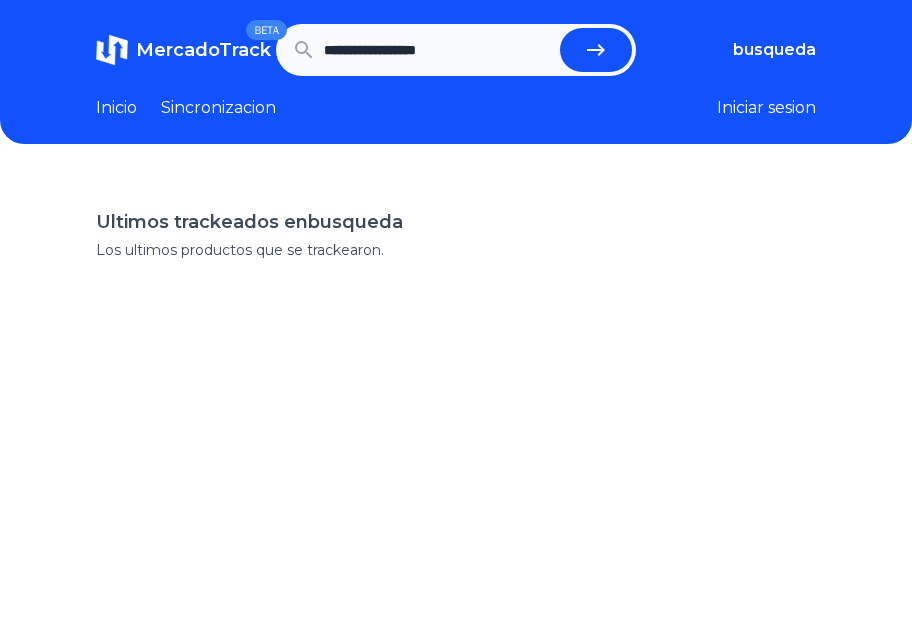 type on "**********" 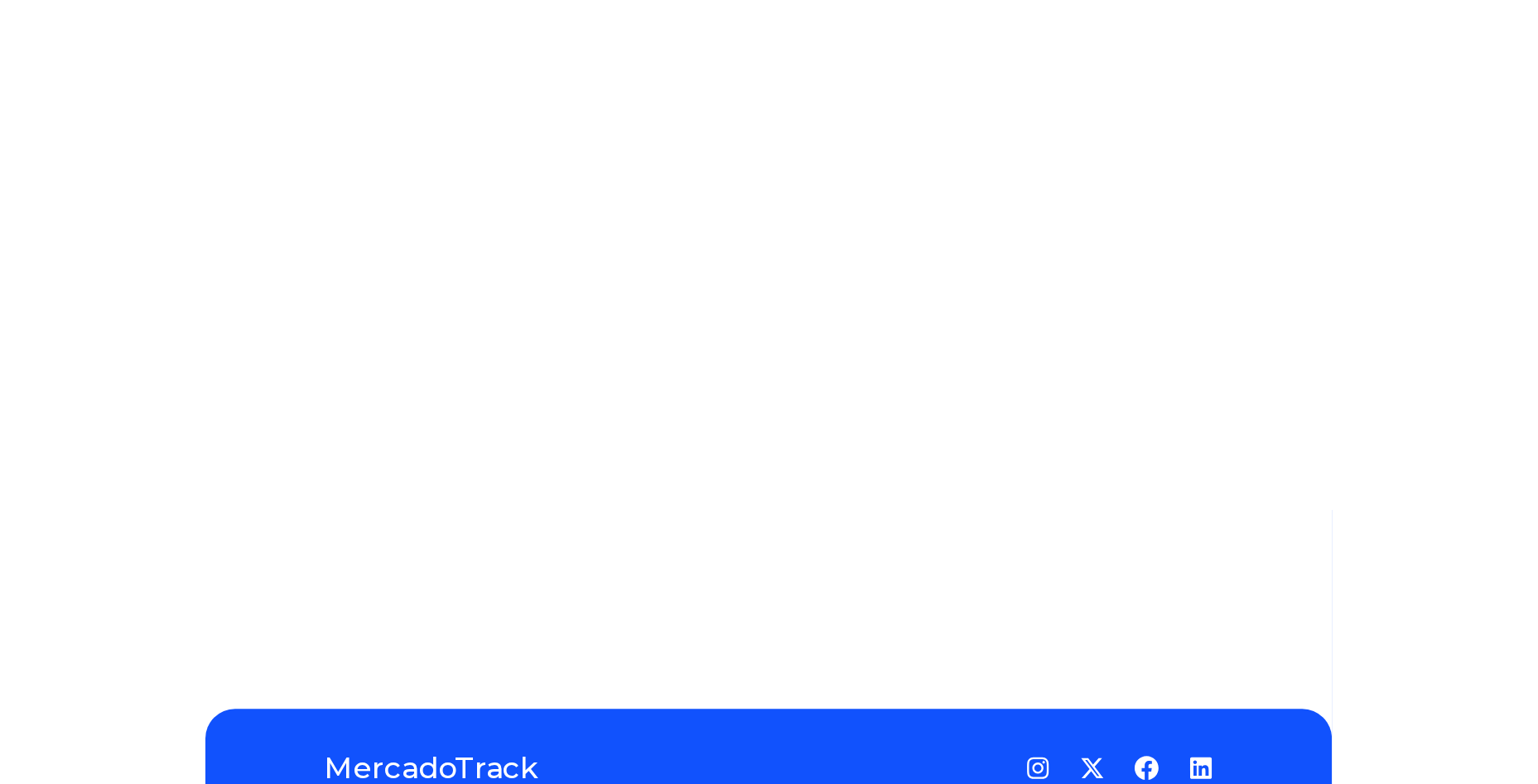 scroll, scrollTop: 310, scrollLeft: 0, axis: vertical 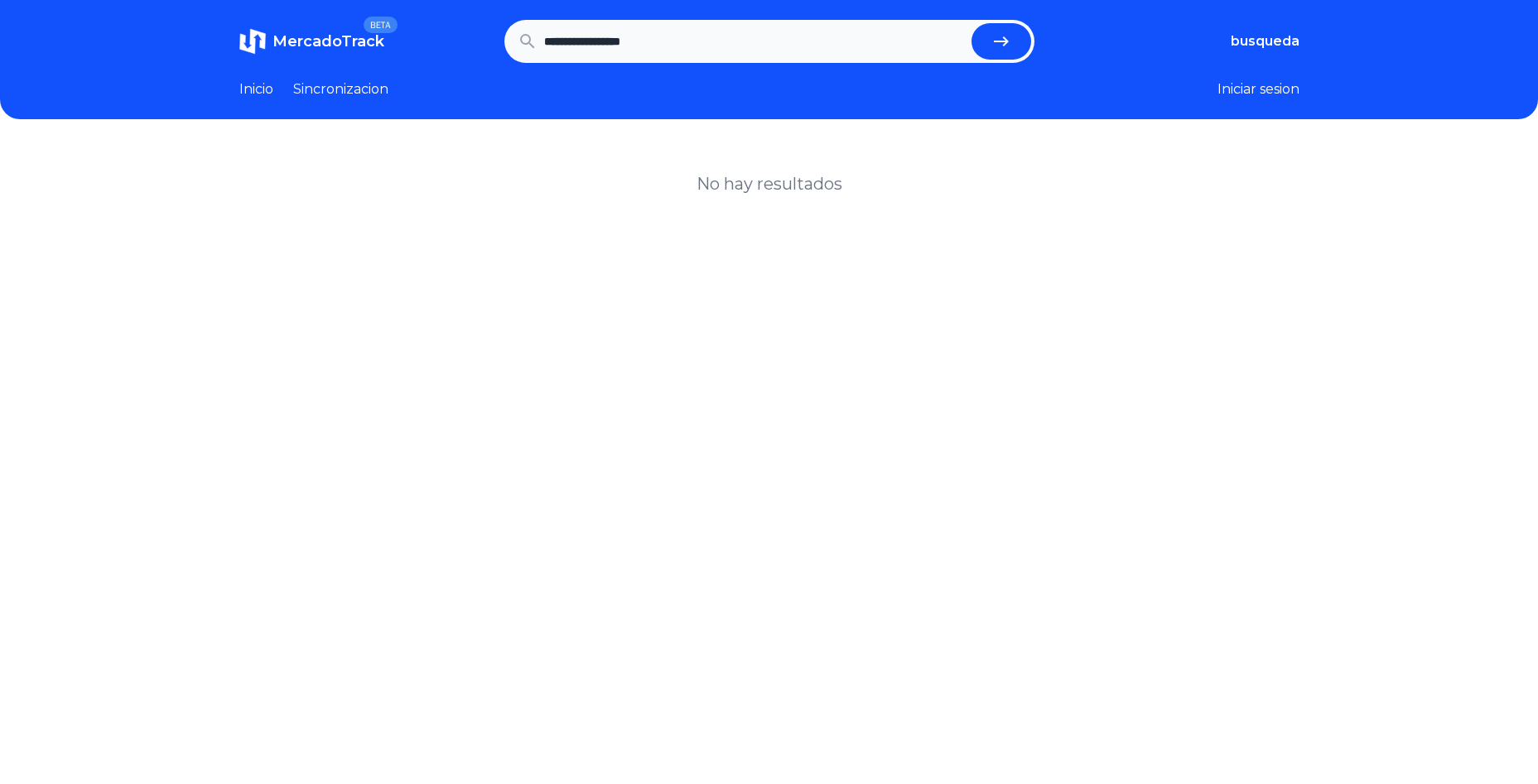 drag, startPoint x: 637, startPoint y: 26, endPoint x: 374, endPoint y: 23, distance: 263.01711 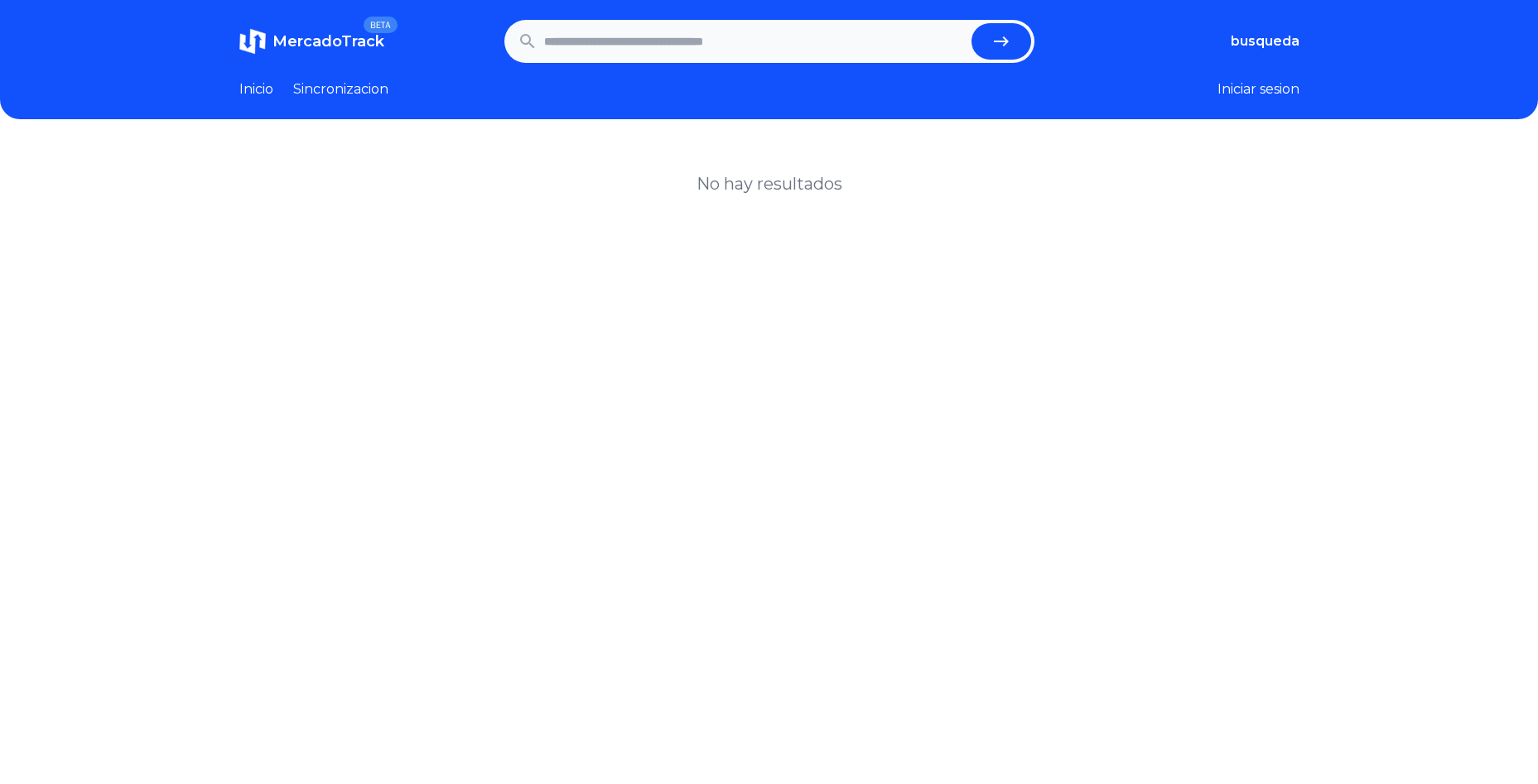 click on "No hay resultados" at bounding box center (769, 537) 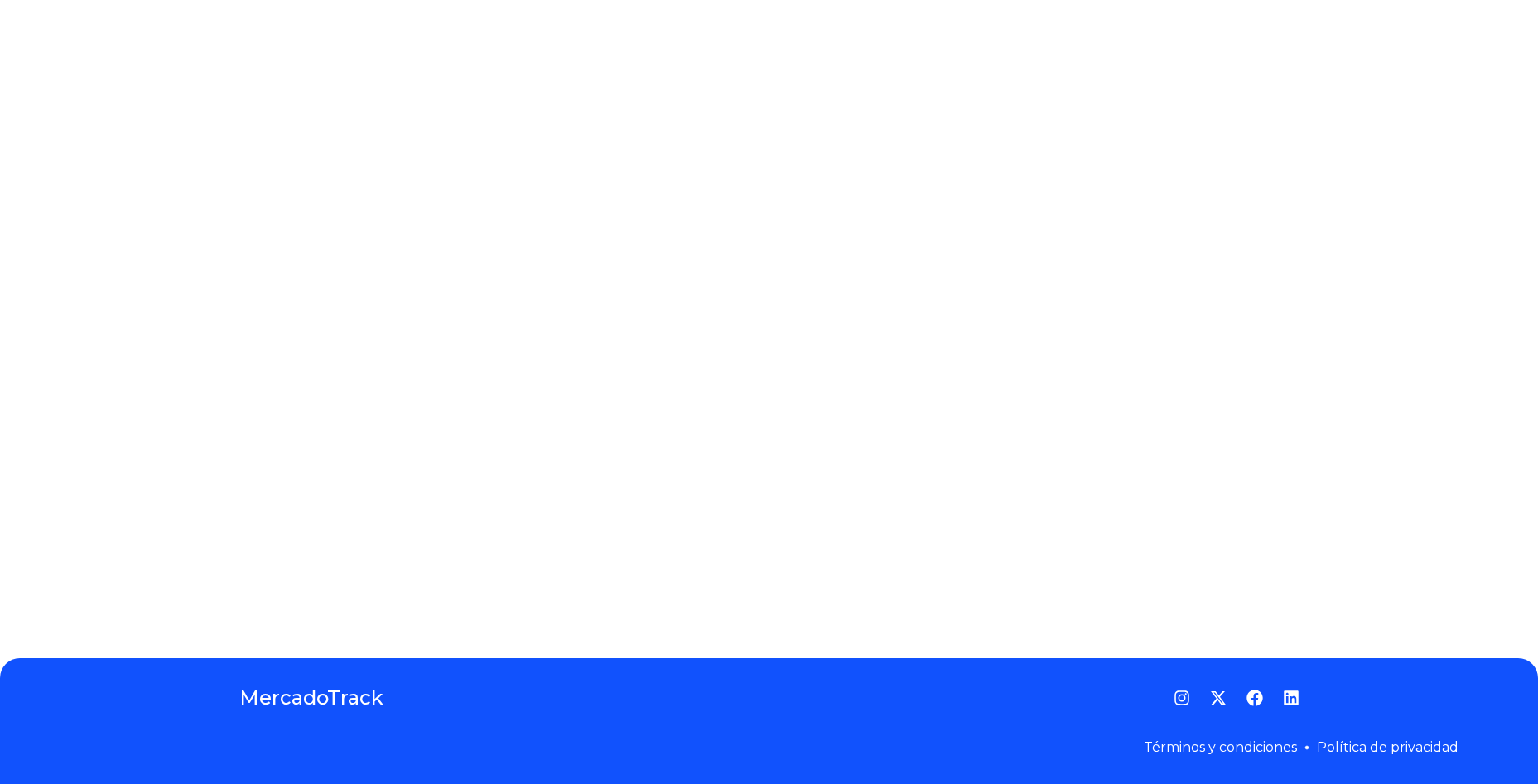 scroll, scrollTop: 0, scrollLeft: 0, axis: both 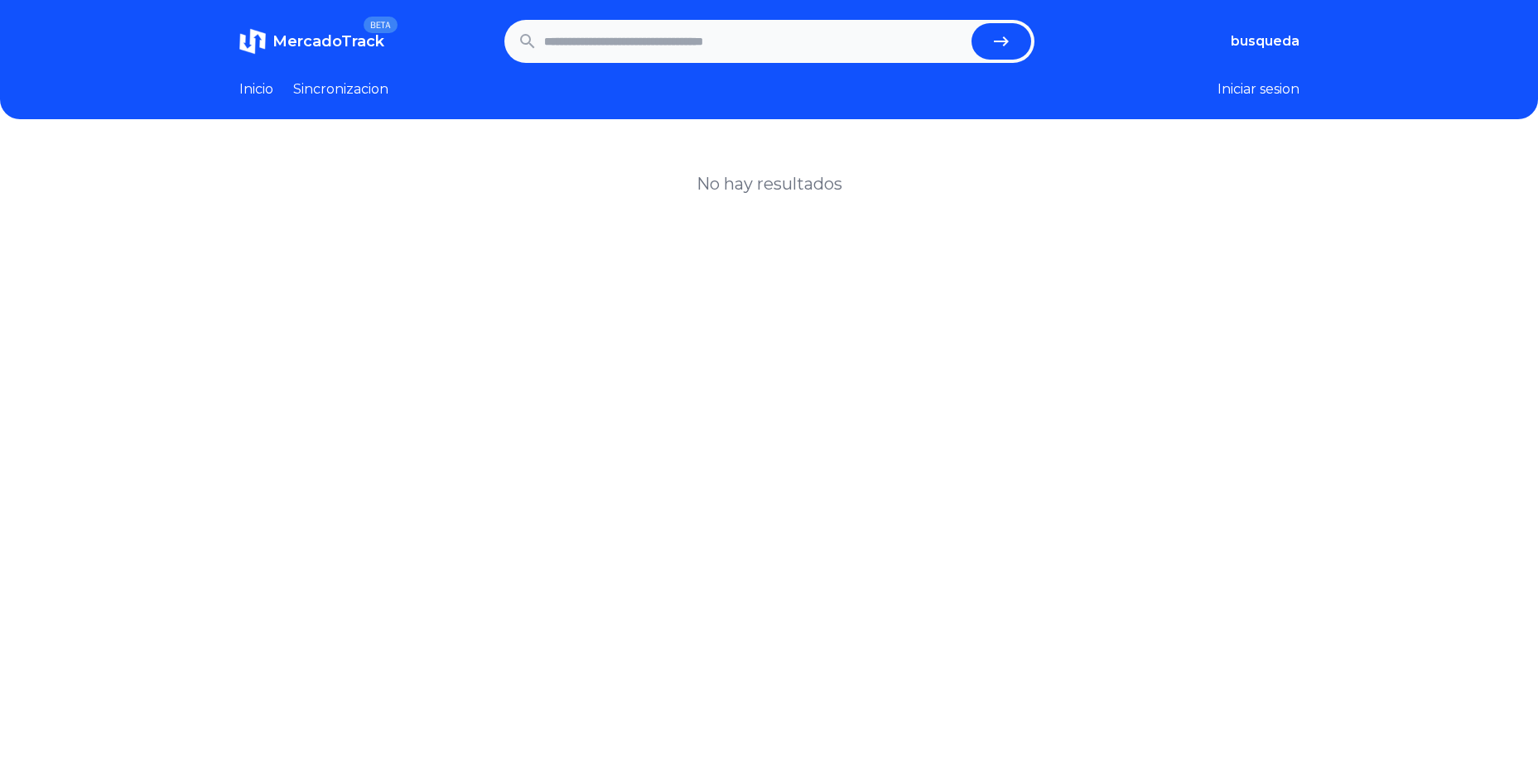 click on "Sincronizacion" at bounding box center [340, 89] 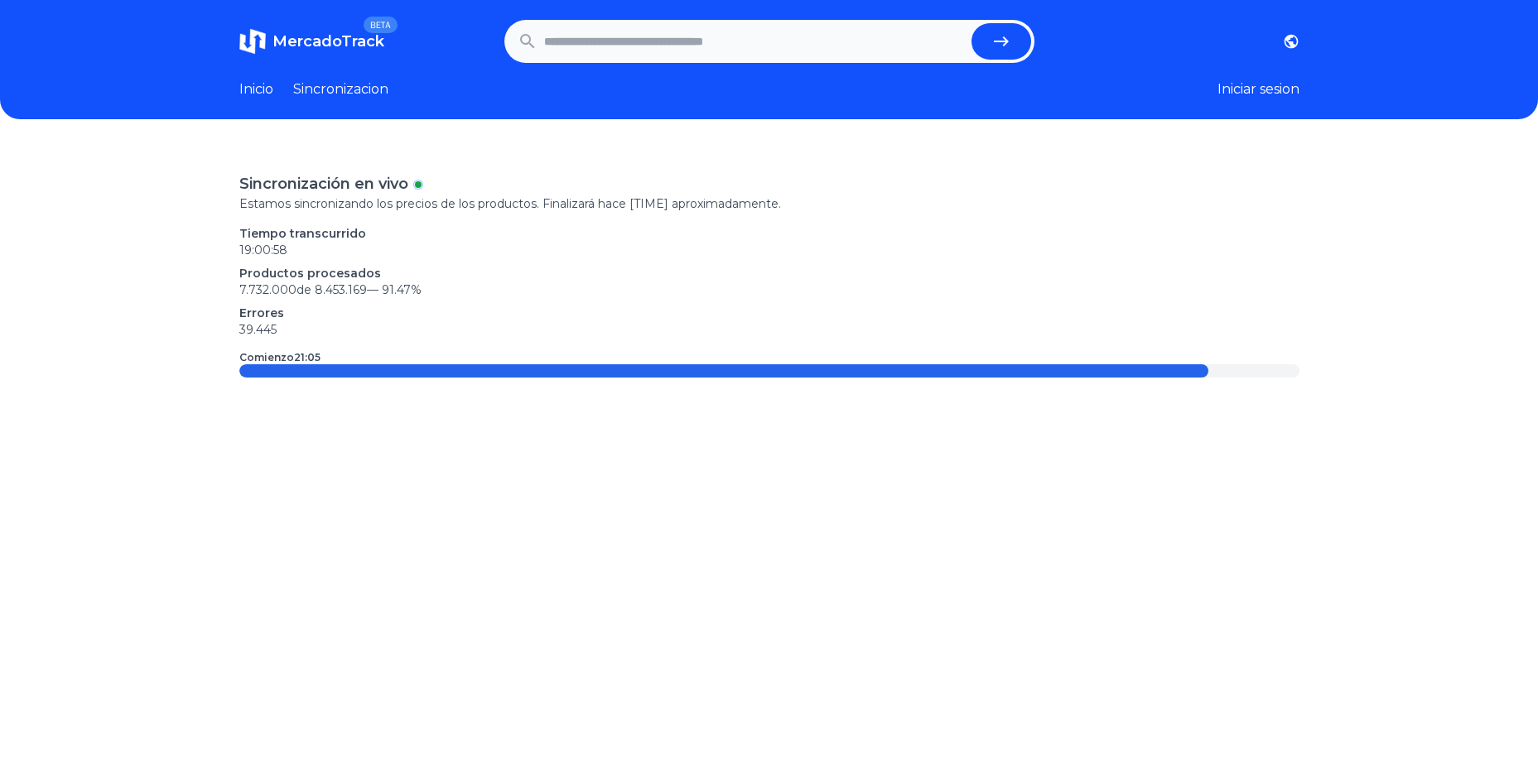 click at bounding box center (755, 41) 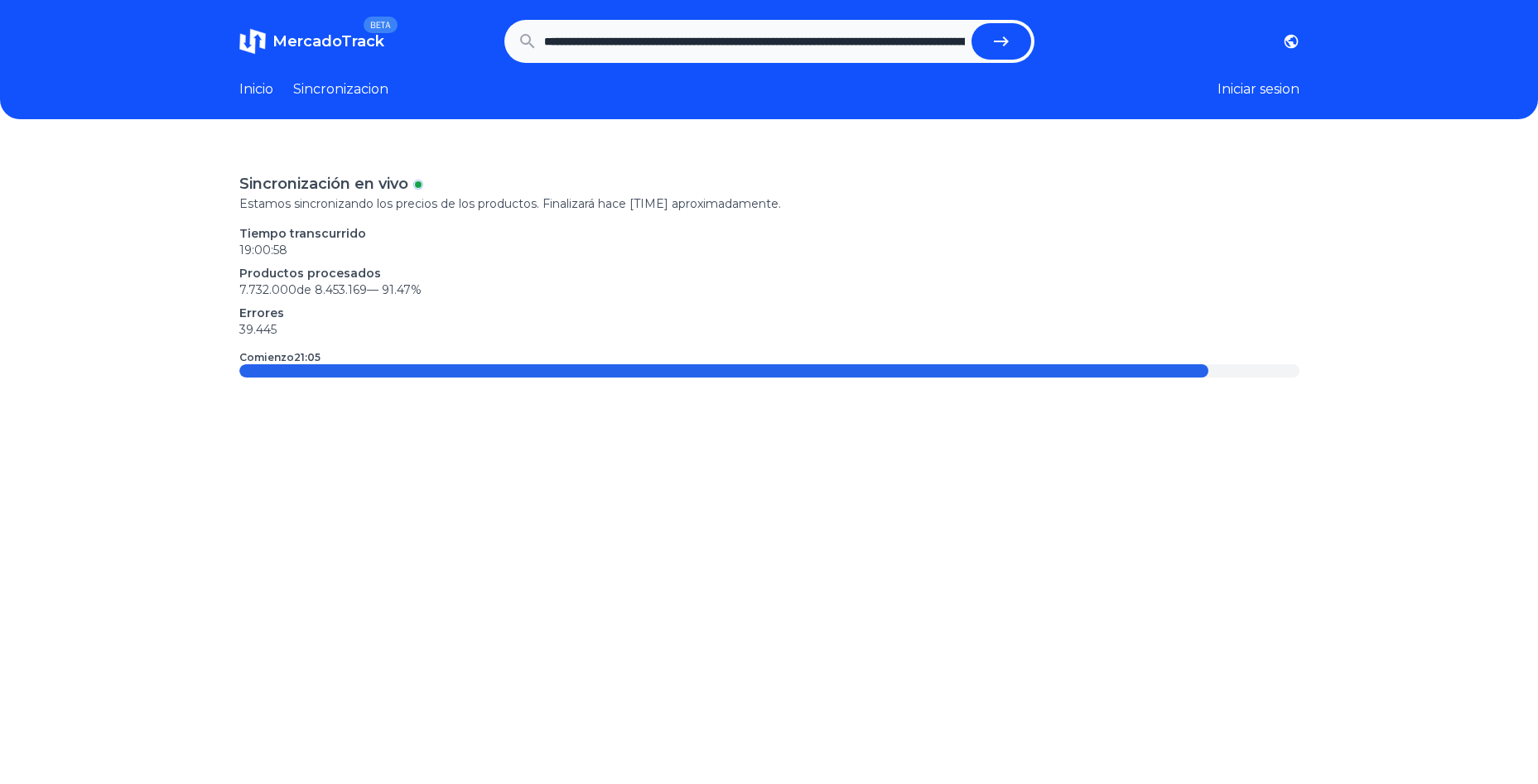 scroll, scrollTop: 0, scrollLeft: 808, axis: horizontal 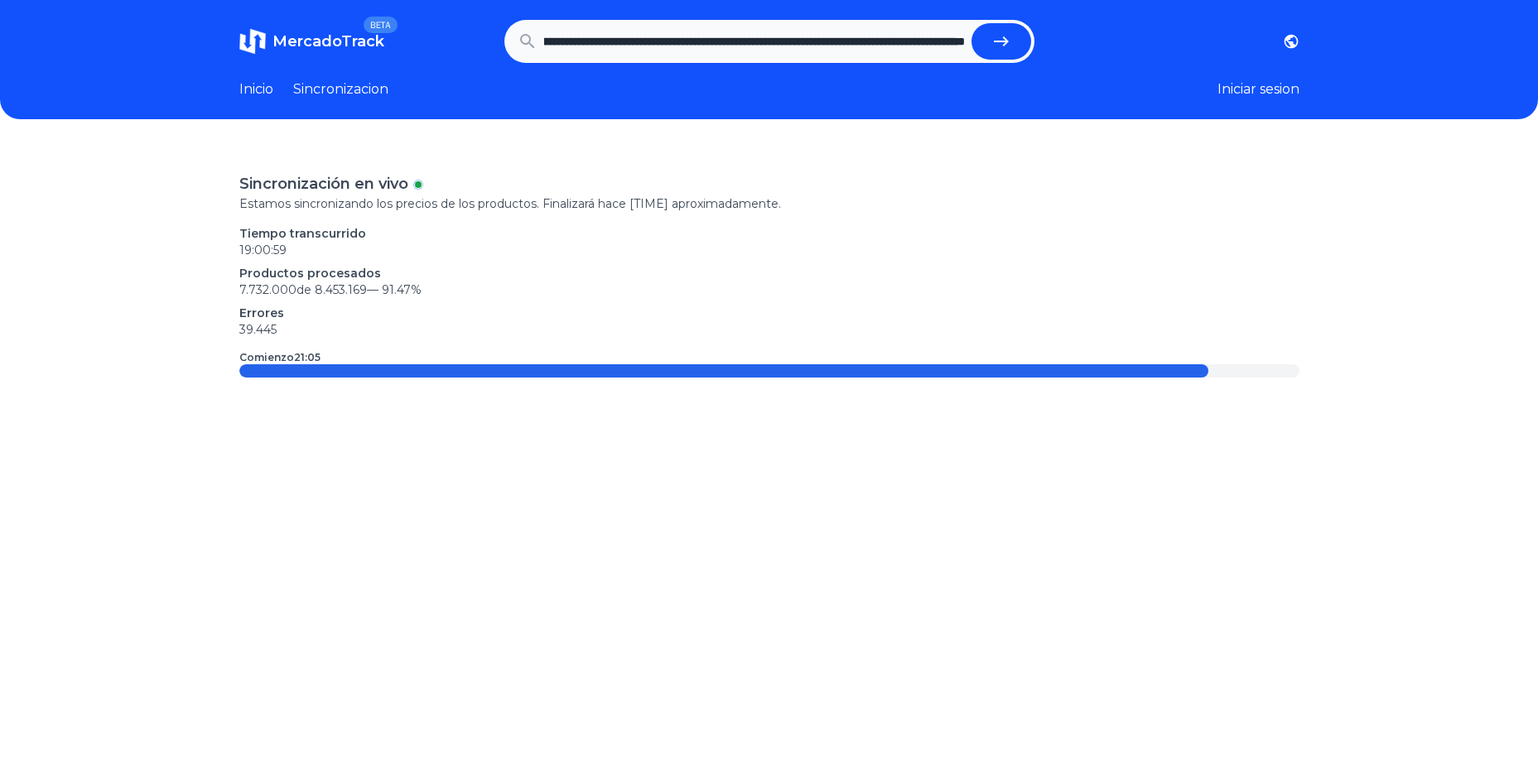 click at bounding box center (1001, 41) 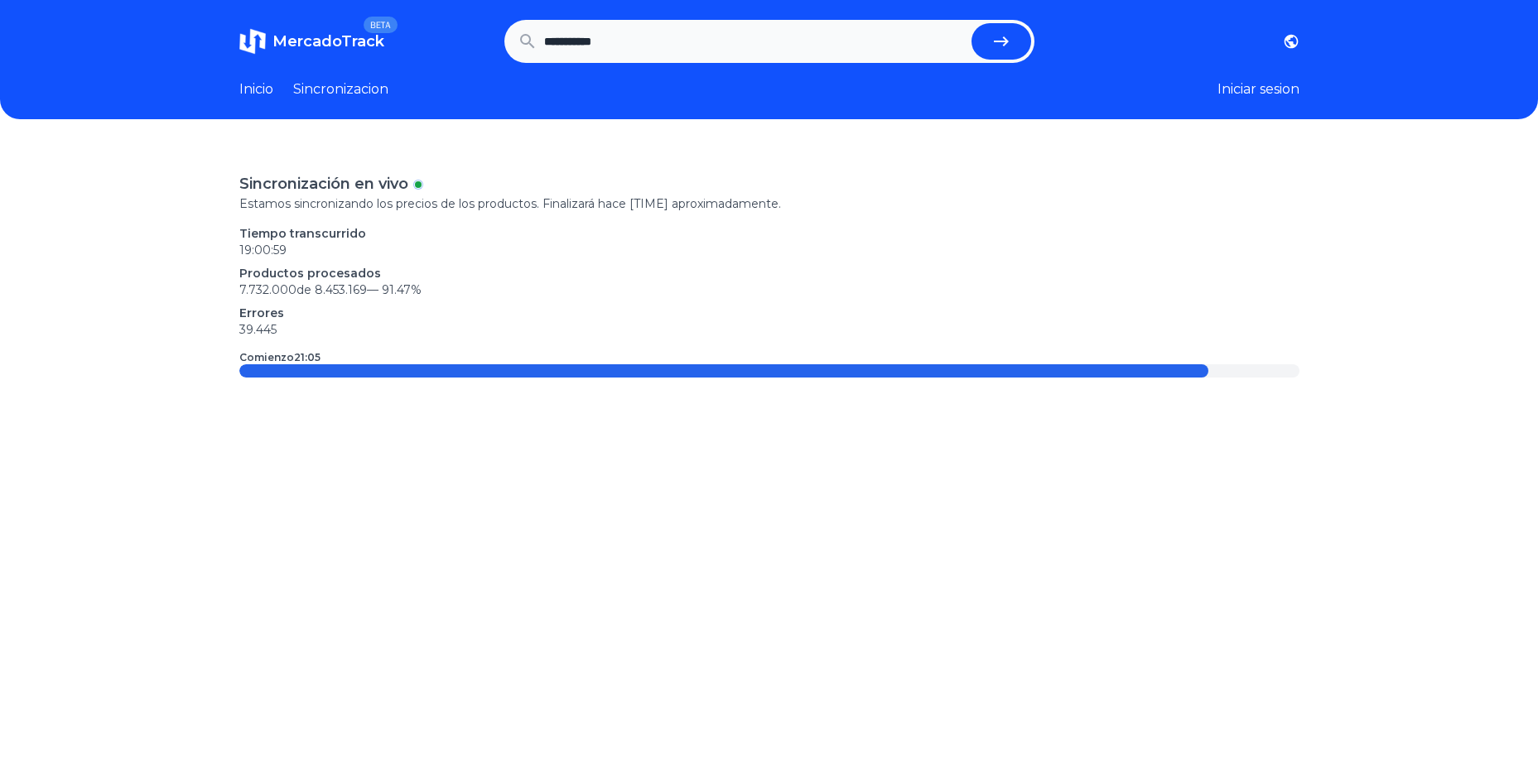 scroll, scrollTop: 0, scrollLeft: 0, axis: both 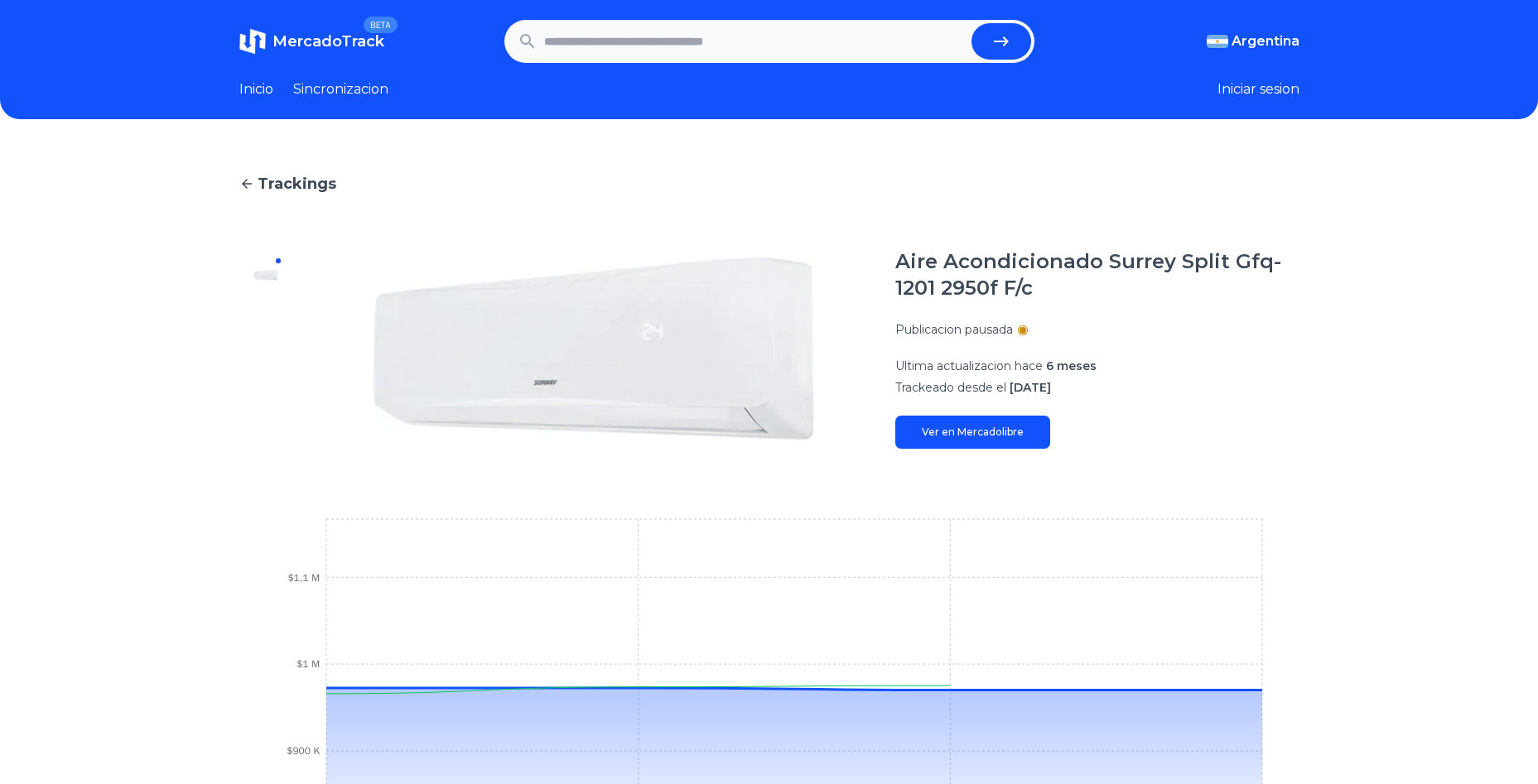 click at bounding box center [755, 41] 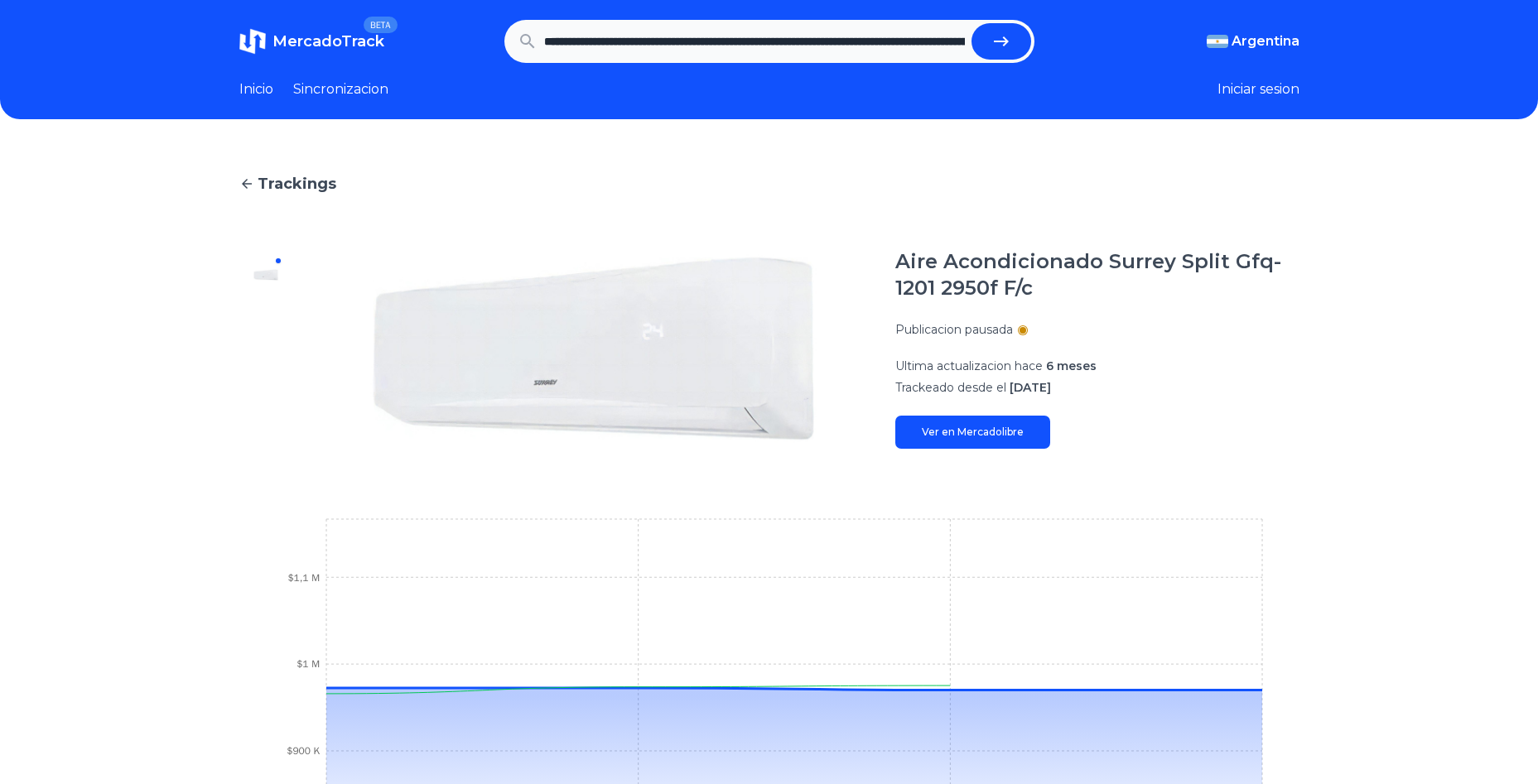 scroll, scrollTop: 0, scrollLeft: 933, axis: horizontal 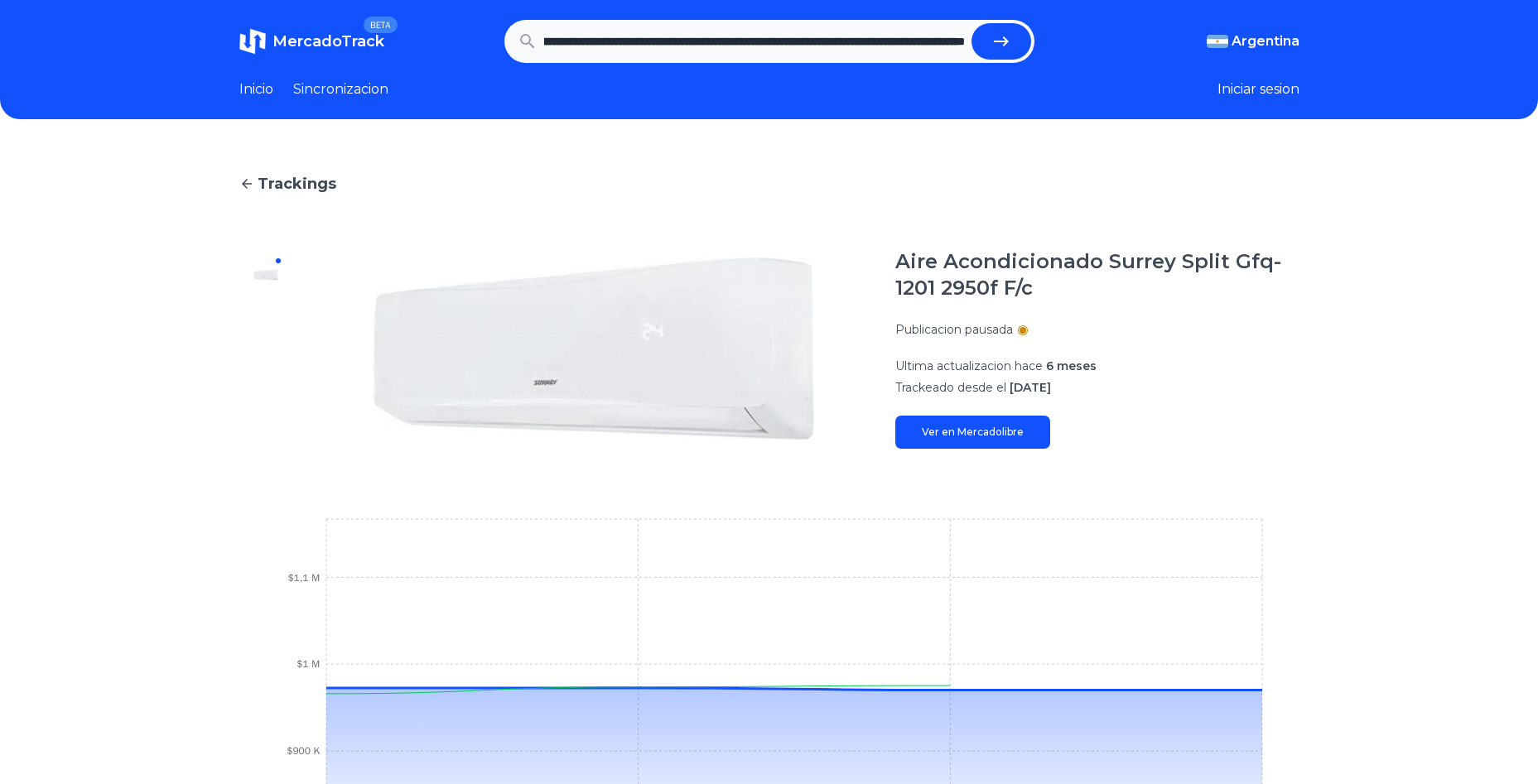 click at bounding box center [1001, 41] 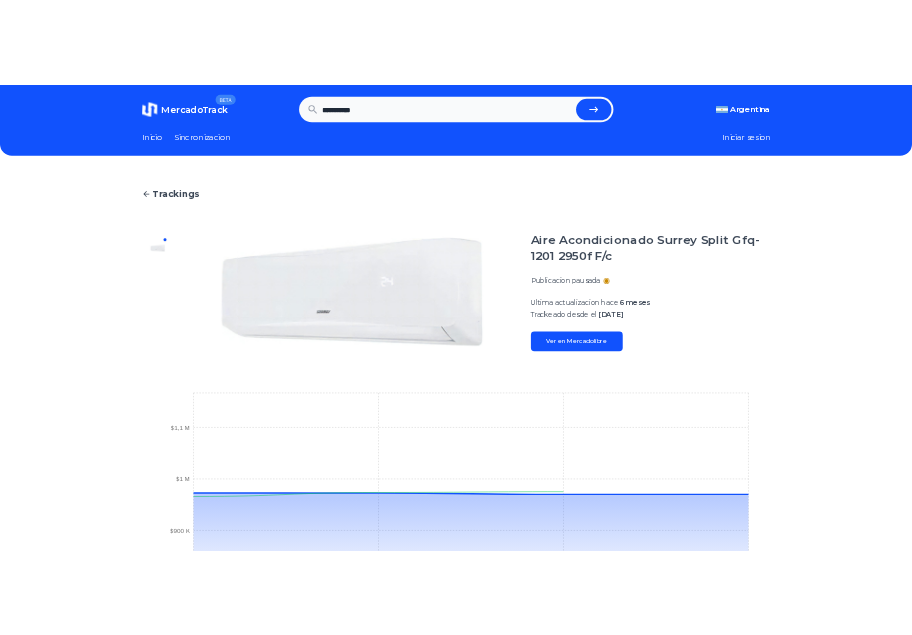 scroll, scrollTop: 0, scrollLeft: 0, axis: both 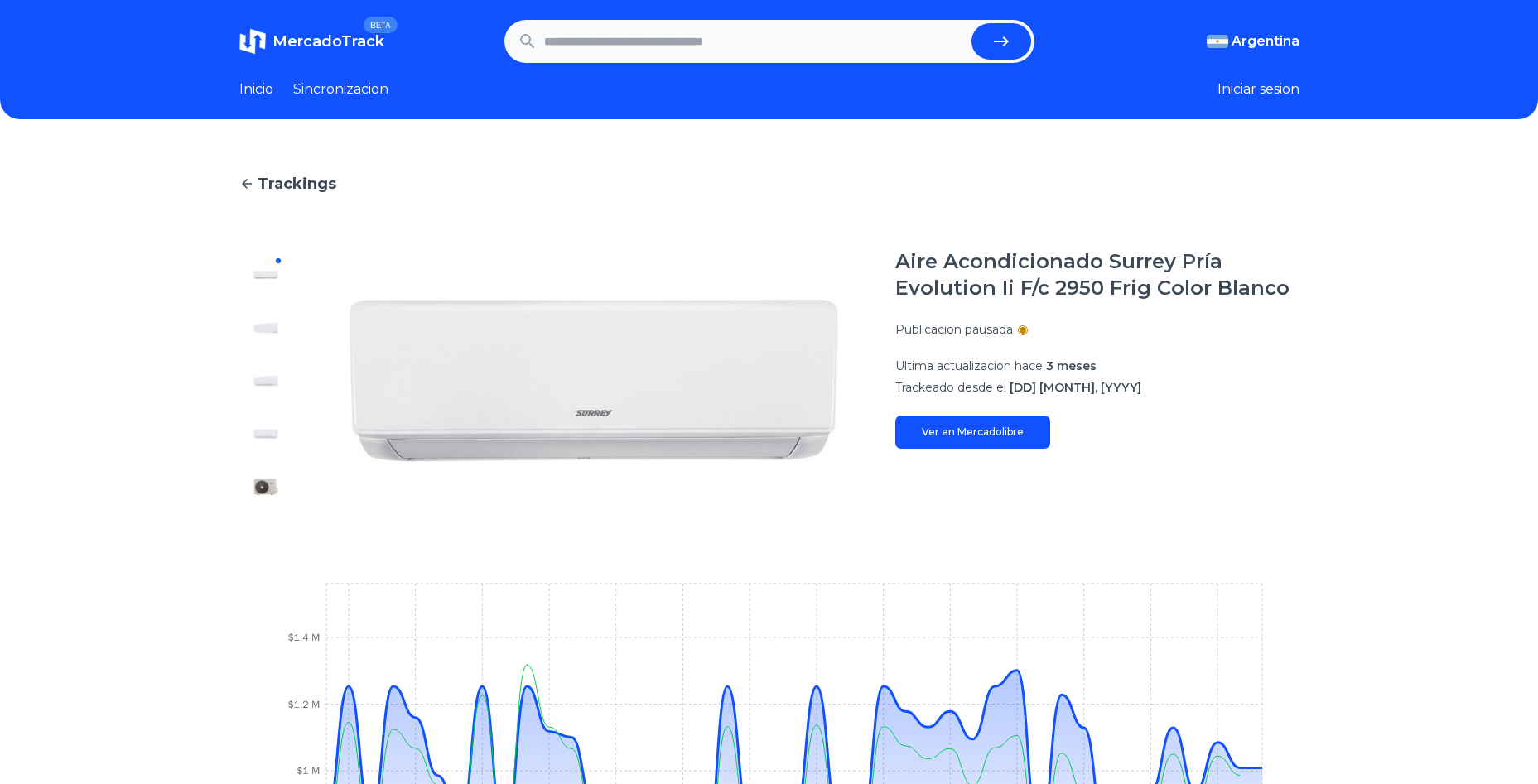 paste on "**********" 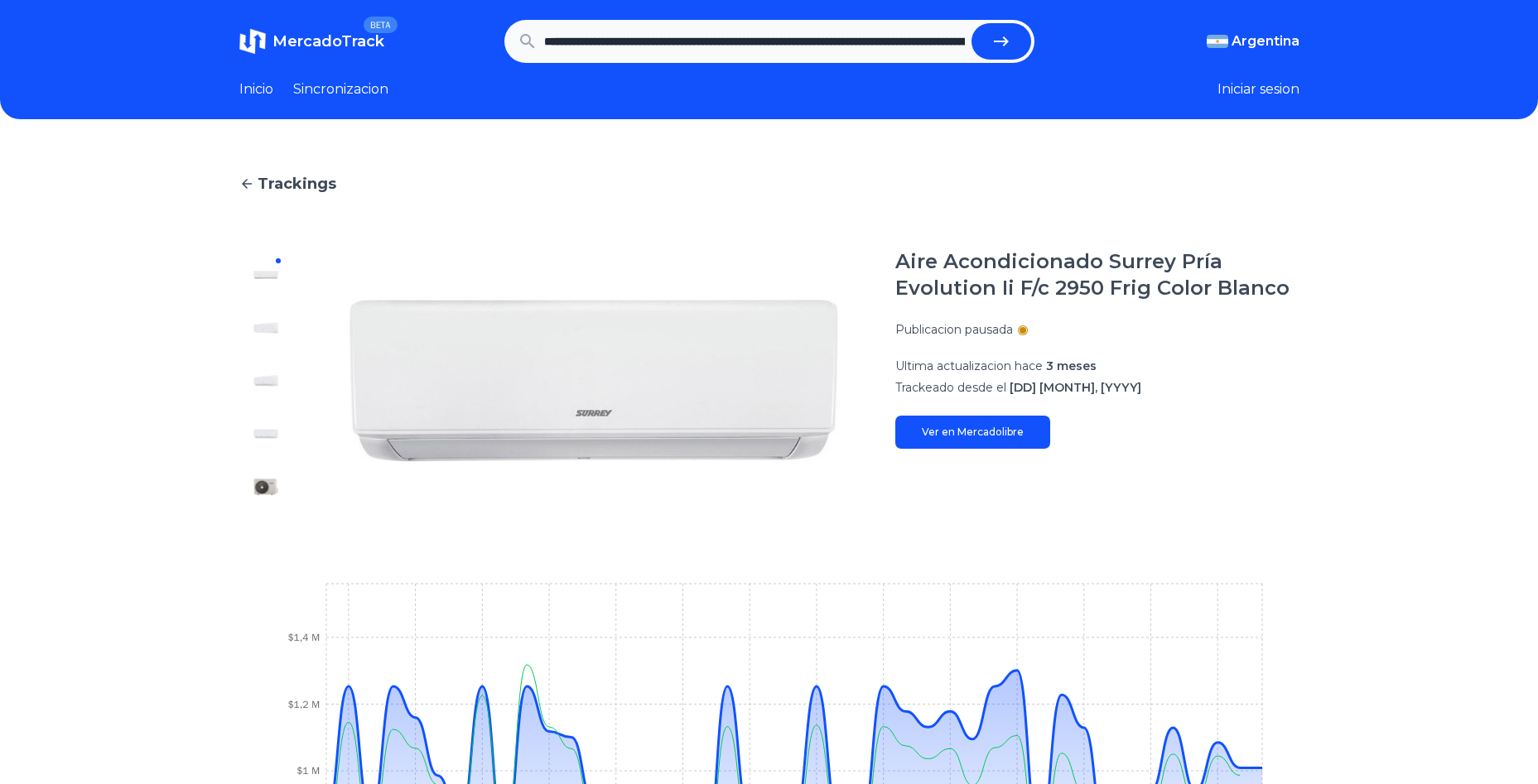 scroll, scrollTop: 0, scrollLeft: 1051, axis: horizontal 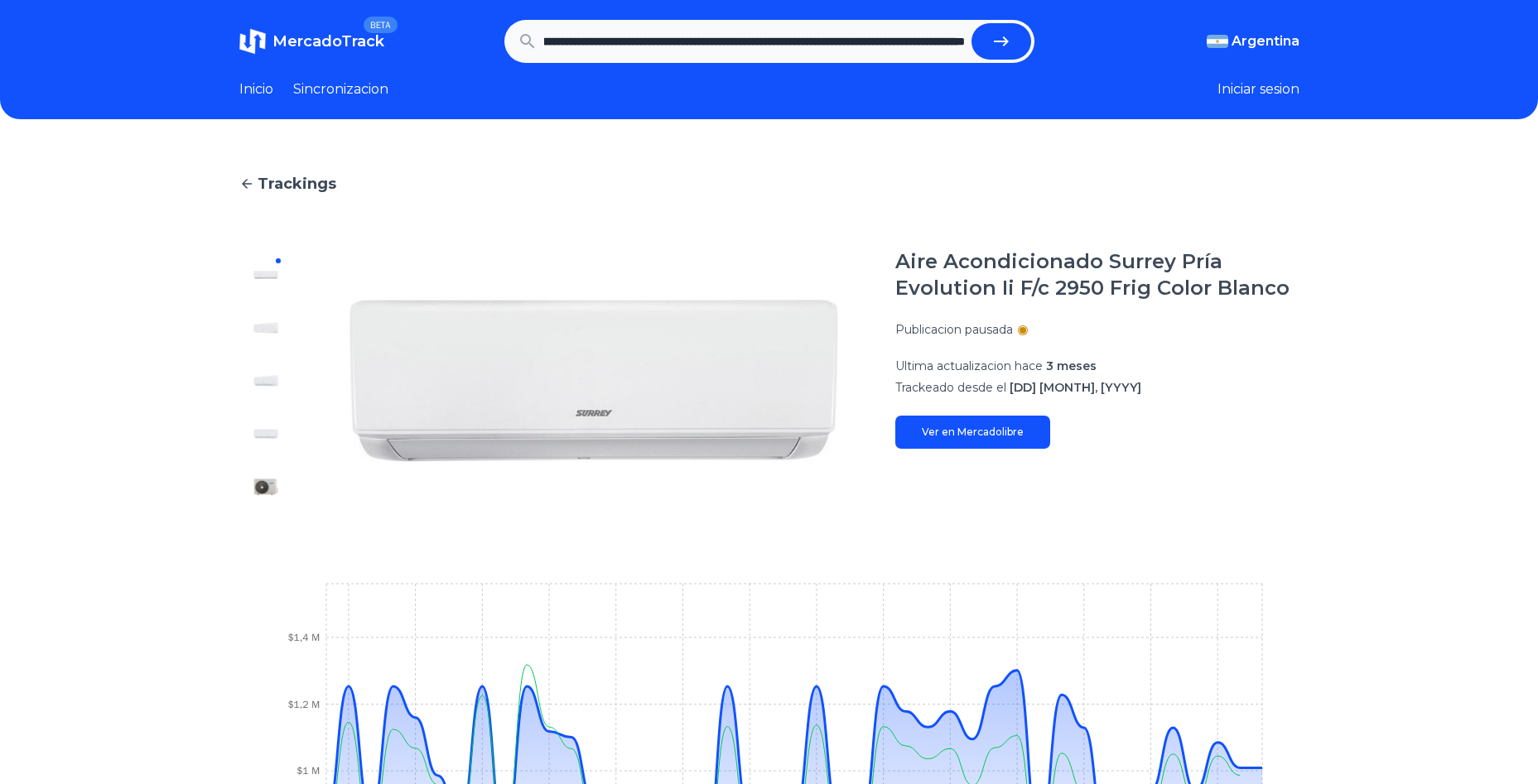 click at bounding box center [1001, 41] 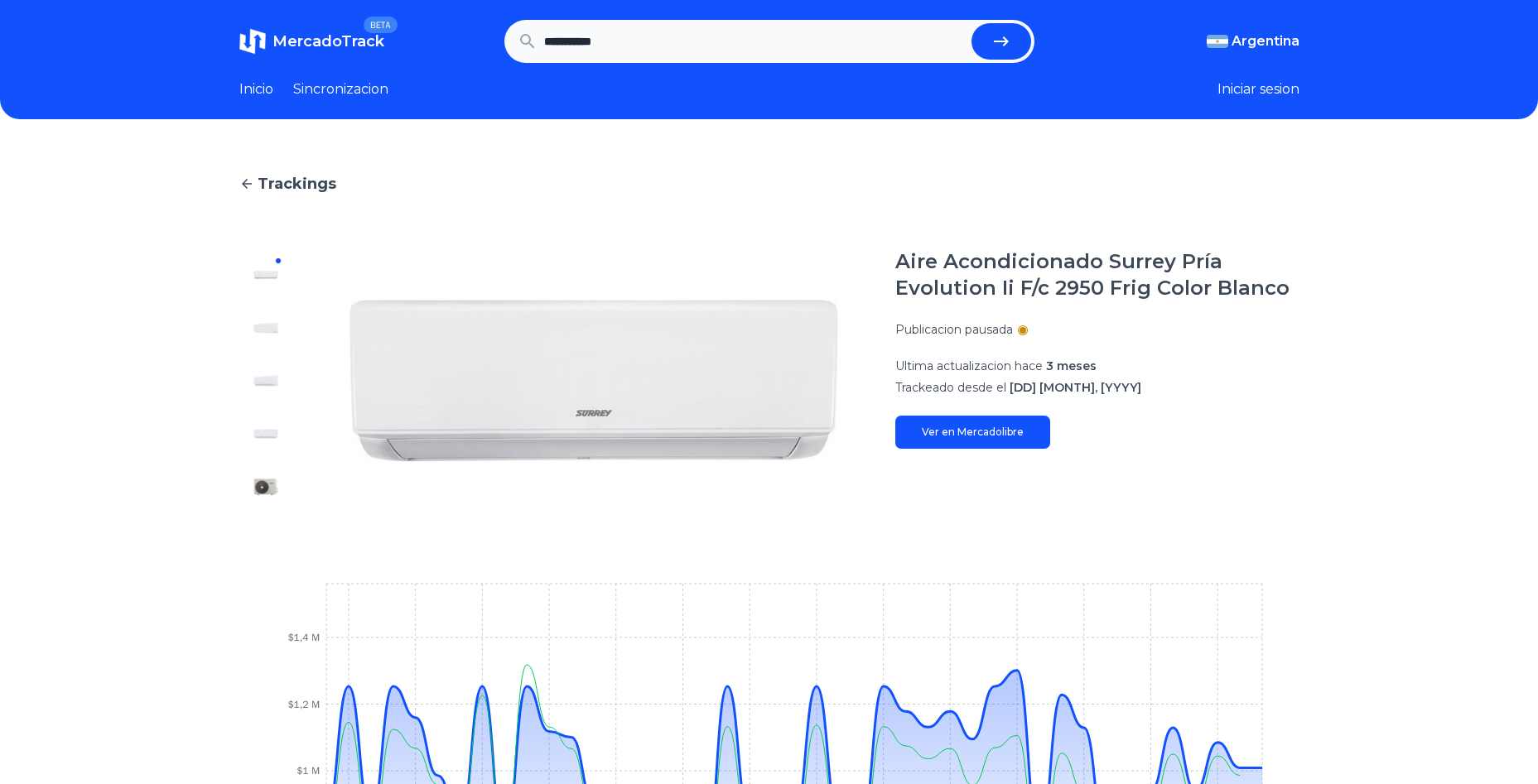scroll, scrollTop: 0, scrollLeft: 0, axis: both 